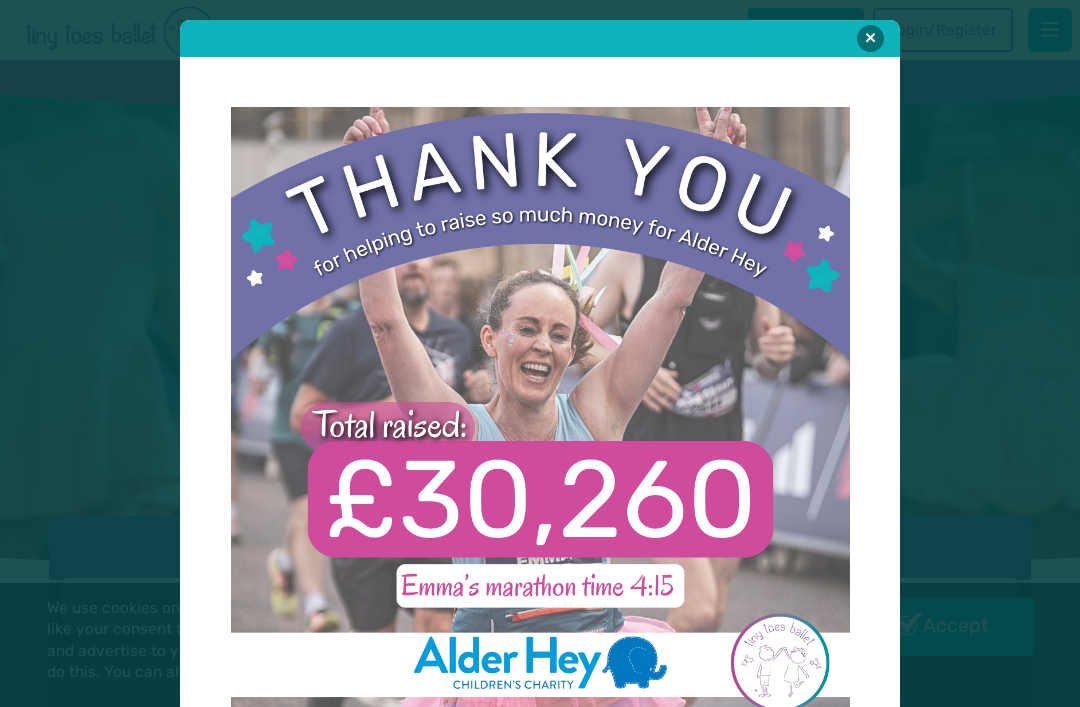 scroll, scrollTop: 0, scrollLeft: 0, axis: both 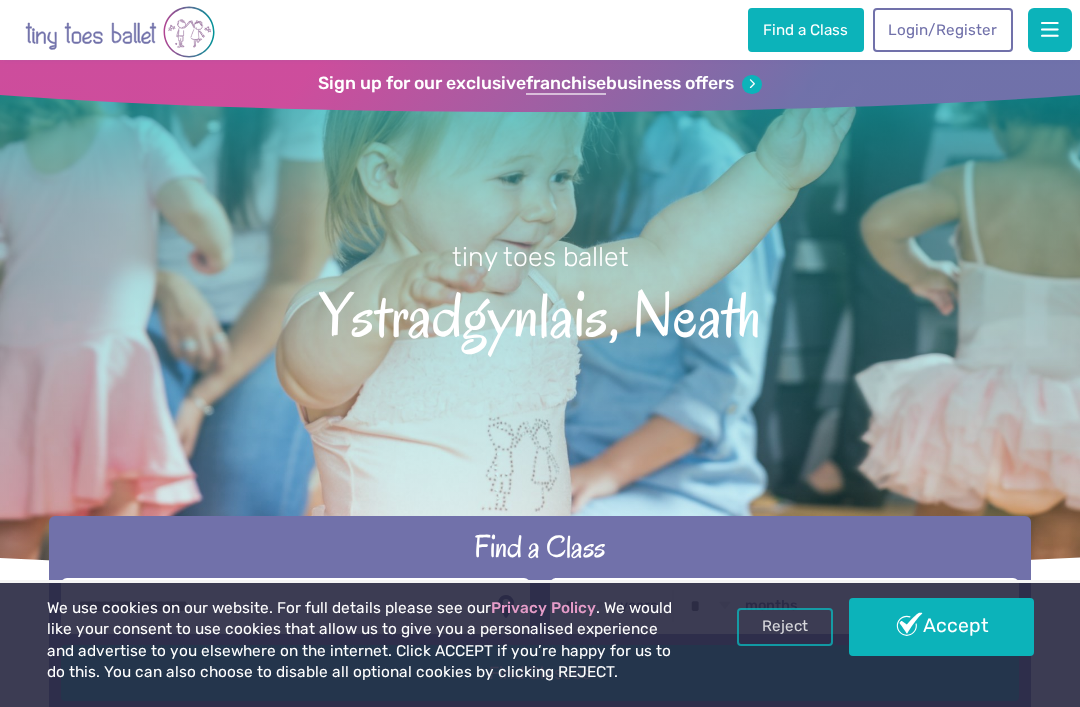 click on "Accept" at bounding box center [941, 627] 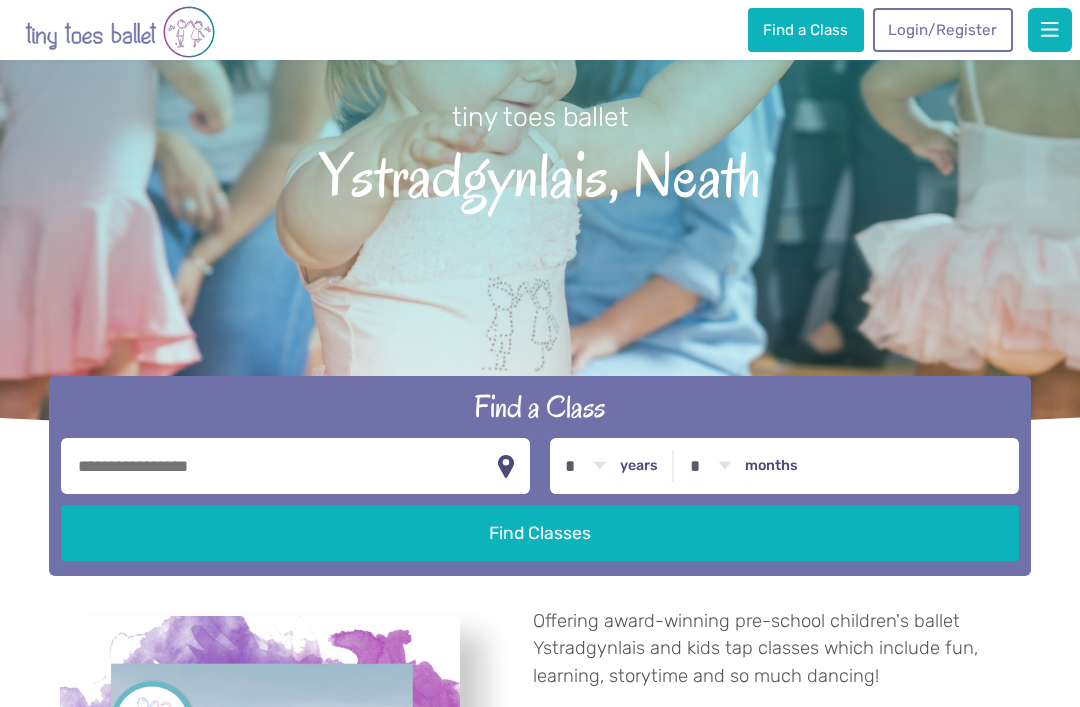 scroll, scrollTop: 144, scrollLeft: 0, axis: vertical 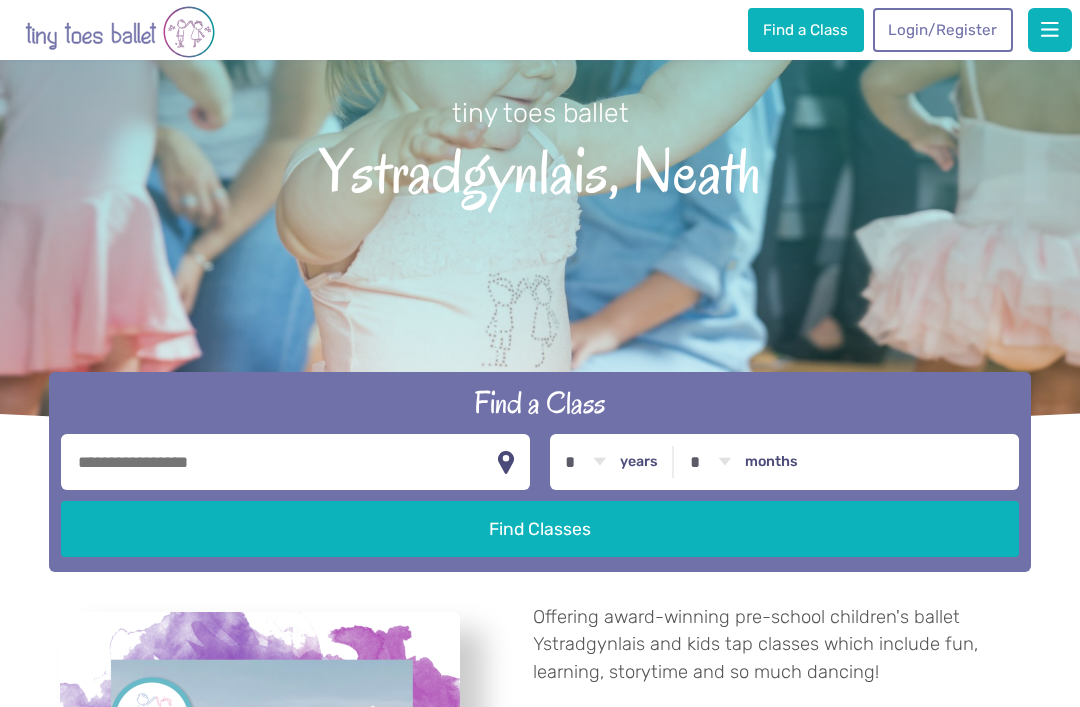 click at bounding box center [295, 462] 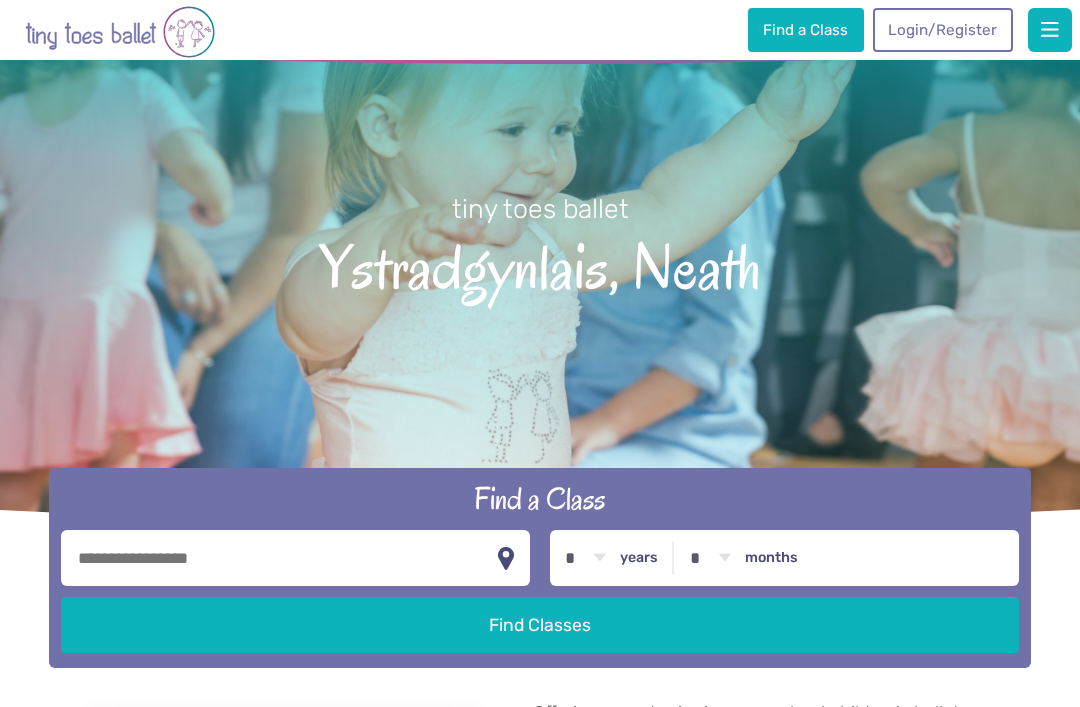 scroll, scrollTop: 0, scrollLeft: 0, axis: both 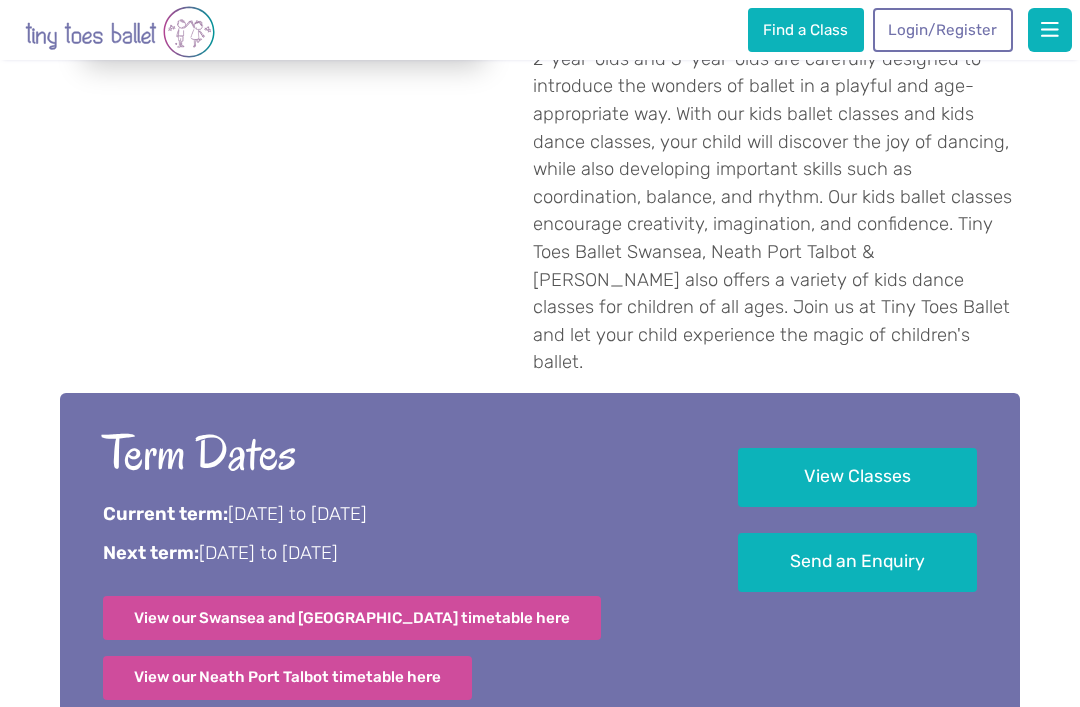 click on "View our Neath Port Talbot timetable here" at bounding box center (287, 678) 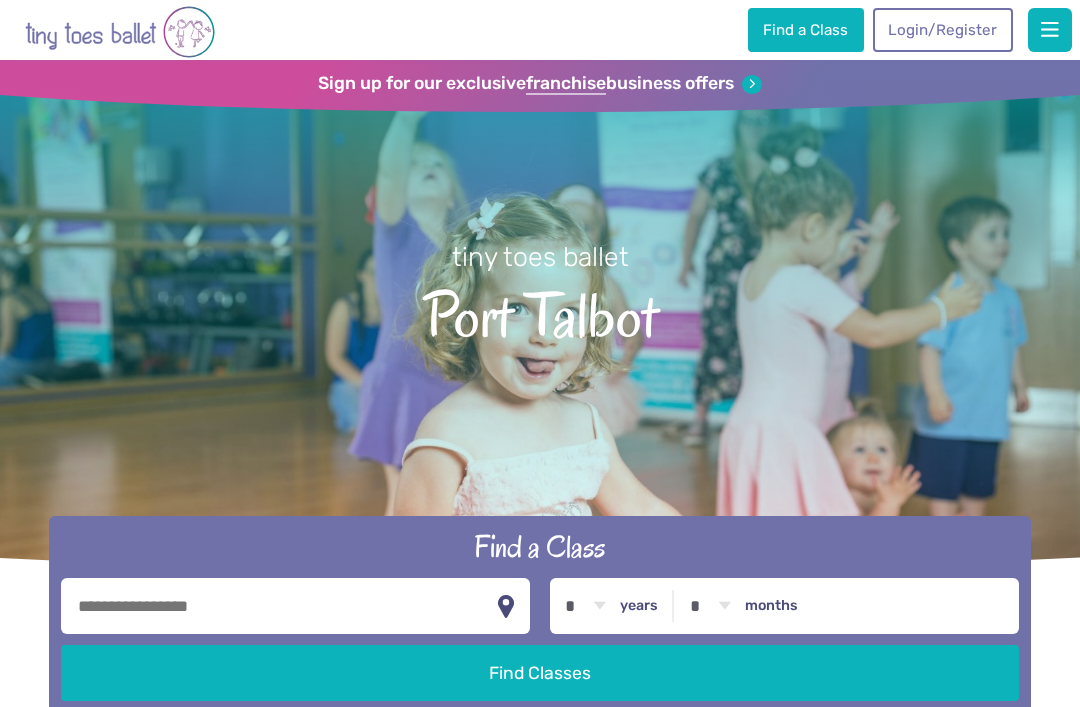 scroll, scrollTop: 0, scrollLeft: 0, axis: both 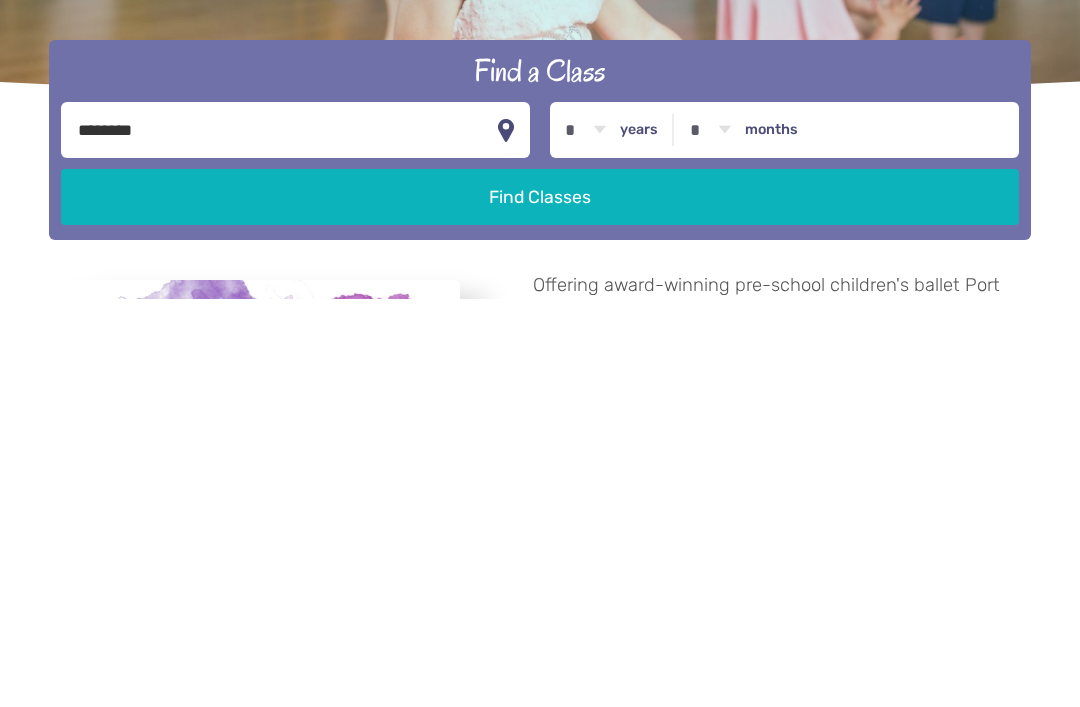 type on "********" 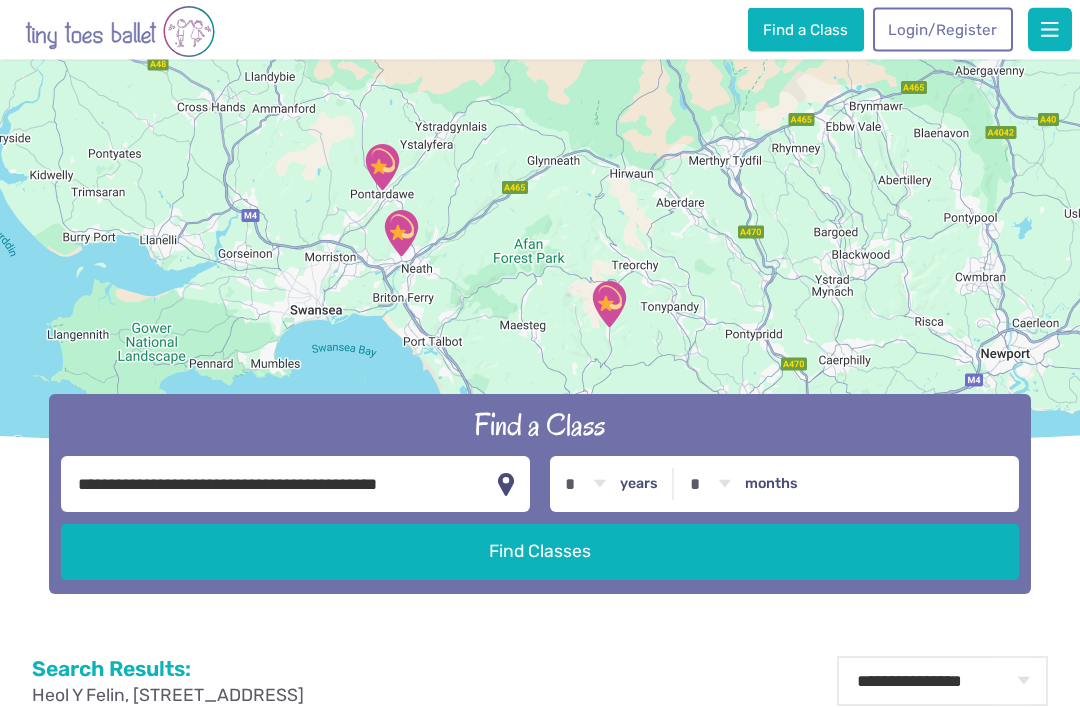 scroll, scrollTop: 158, scrollLeft: 0, axis: vertical 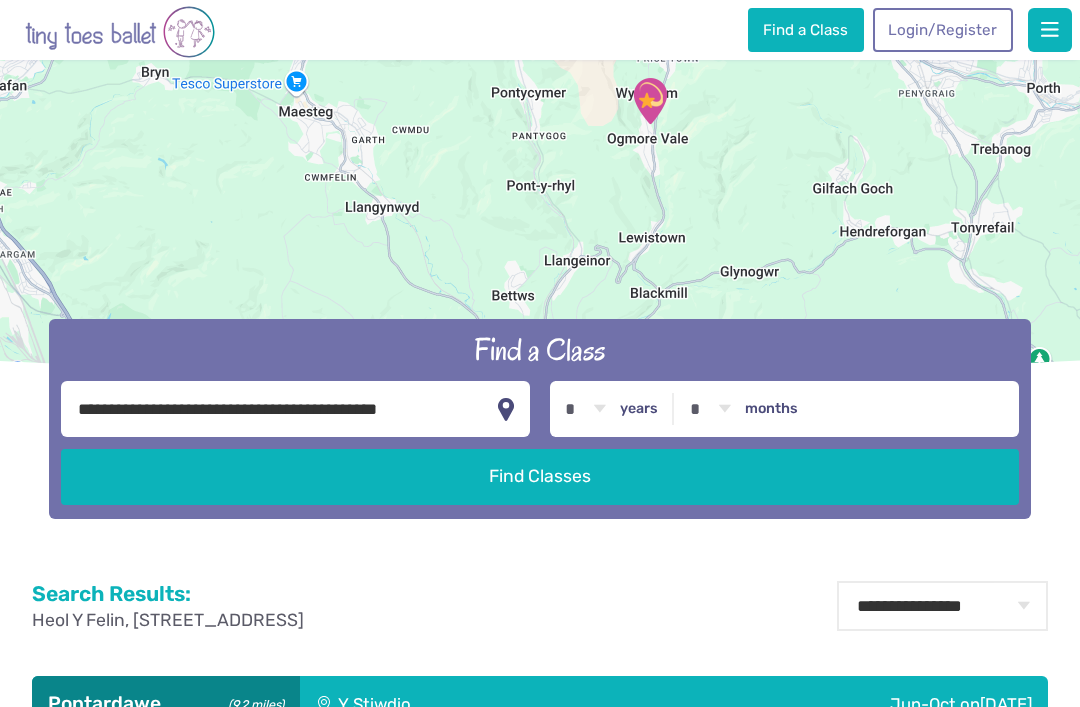 click on "**********" at bounding box center (295, 409) 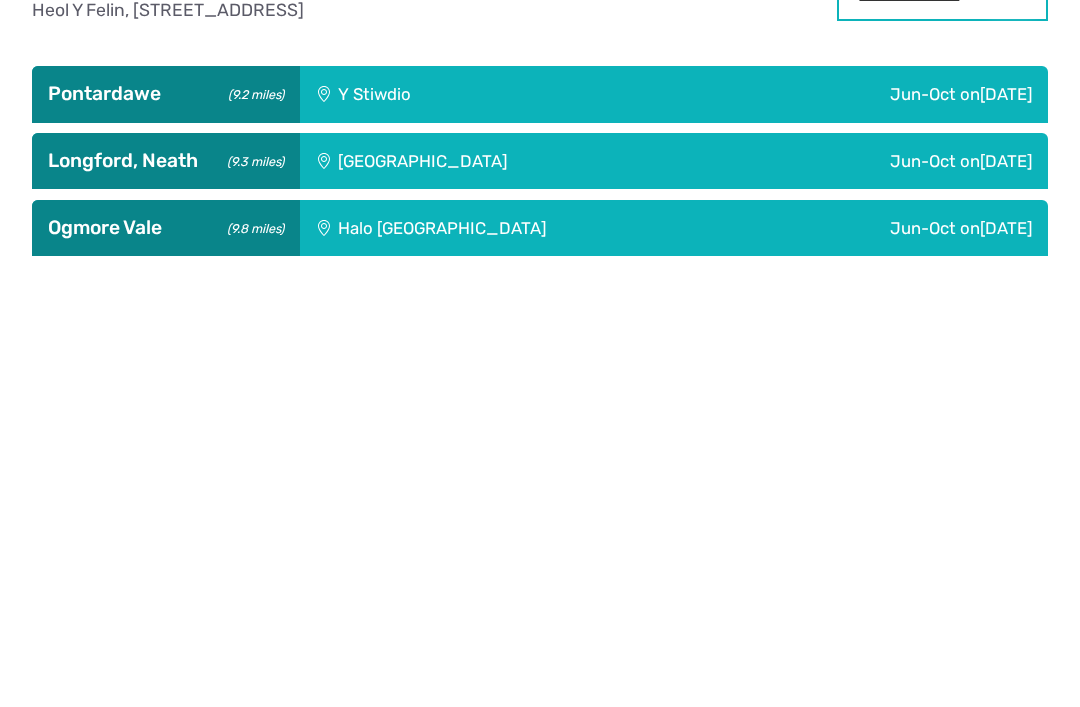 click on "**********" at bounding box center [942, 343] 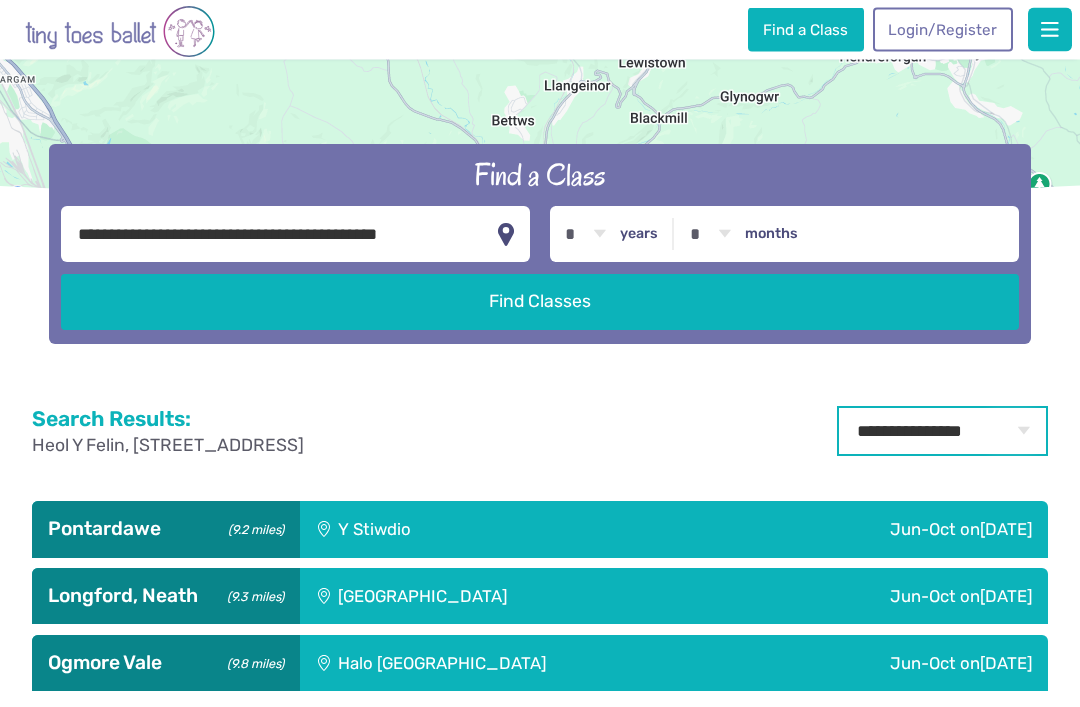 scroll, scrollTop: 364, scrollLeft: 0, axis: vertical 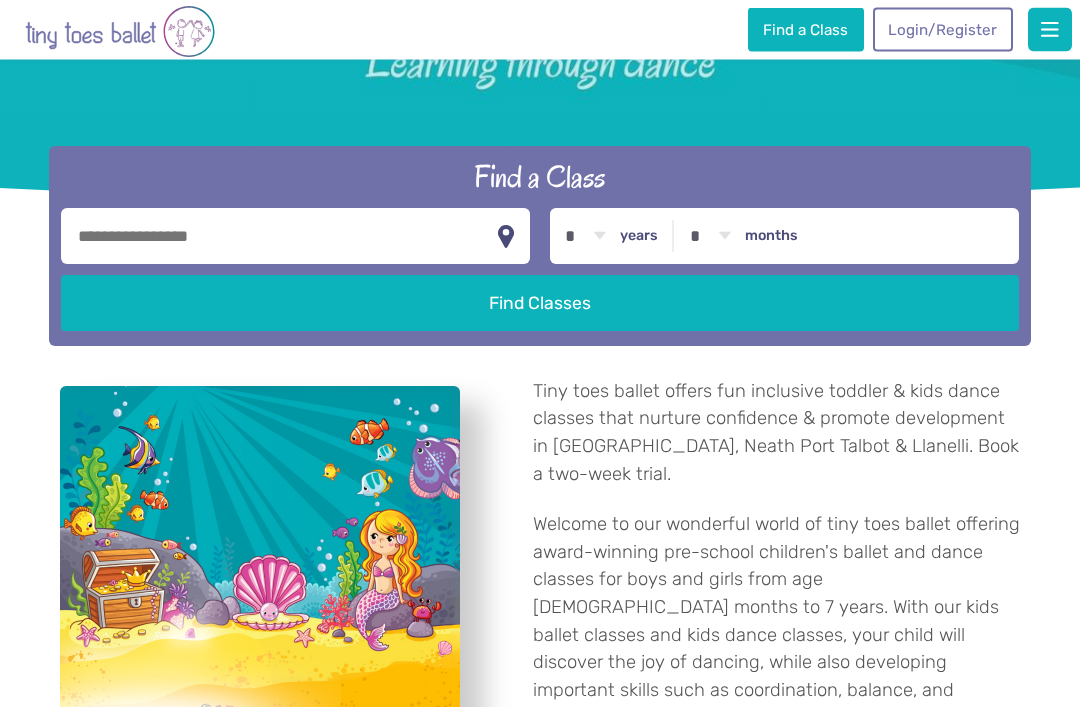click at bounding box center (295, 237) 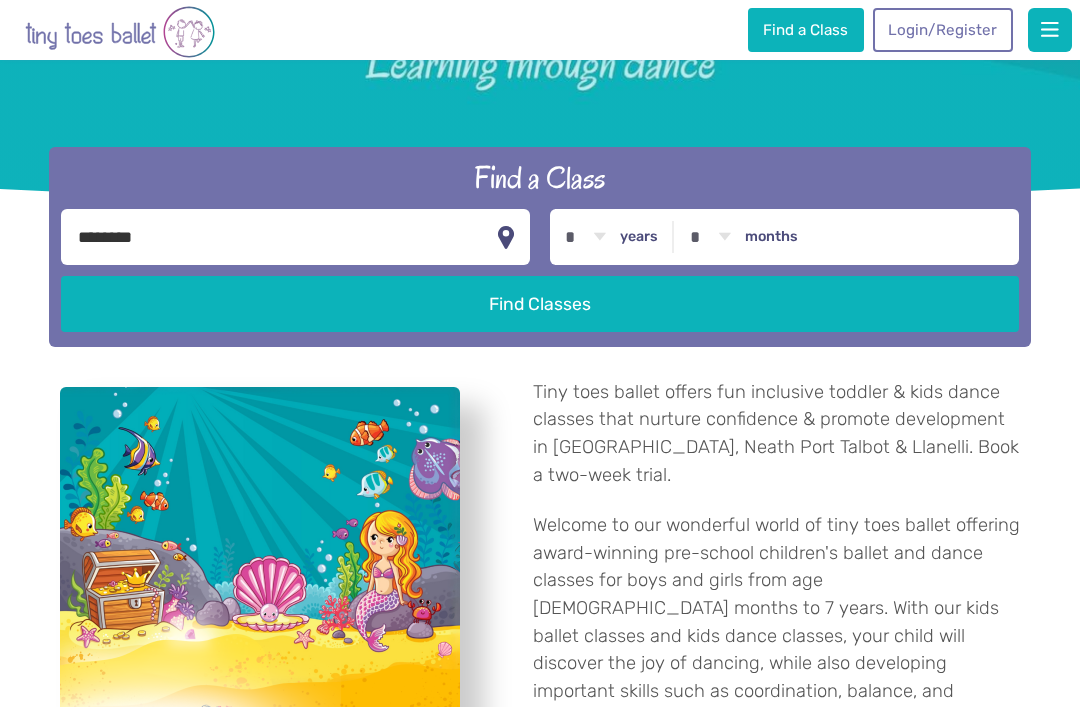 type on "********" 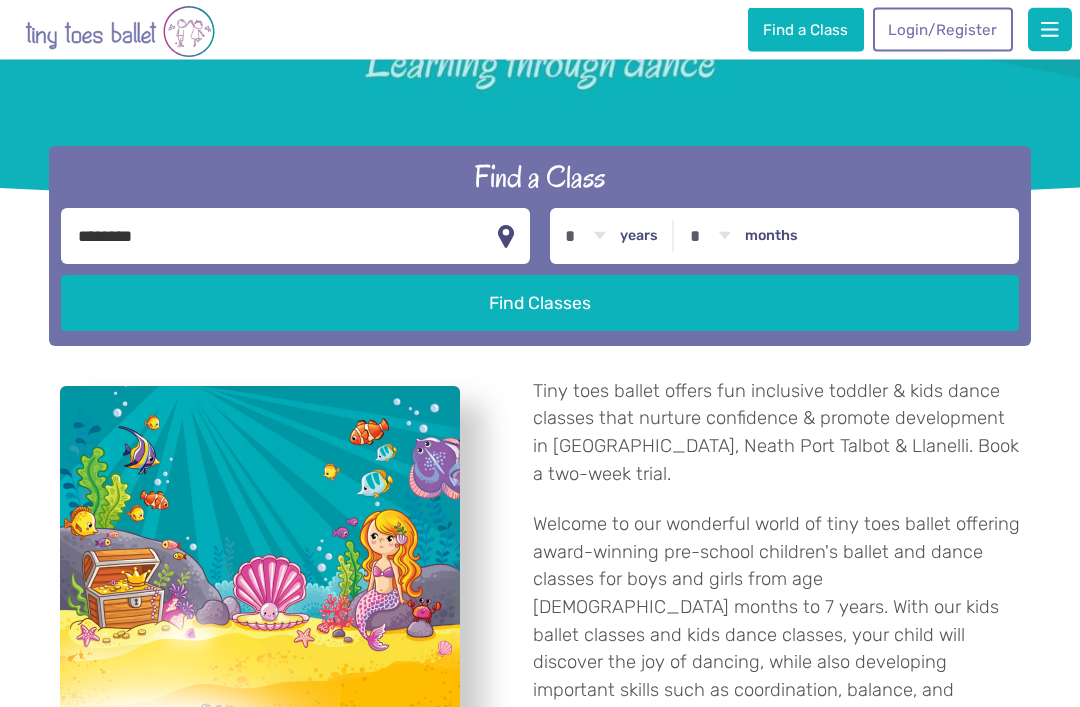 select on "*" 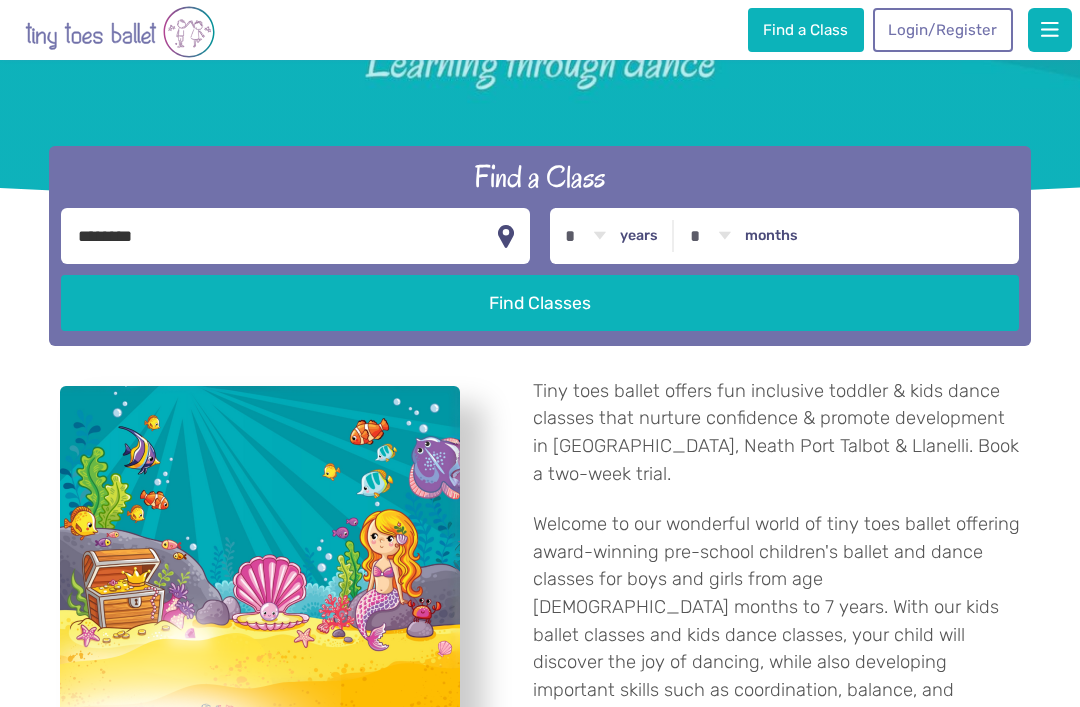 click on "Find Classes" at bounding box center (539, 303) 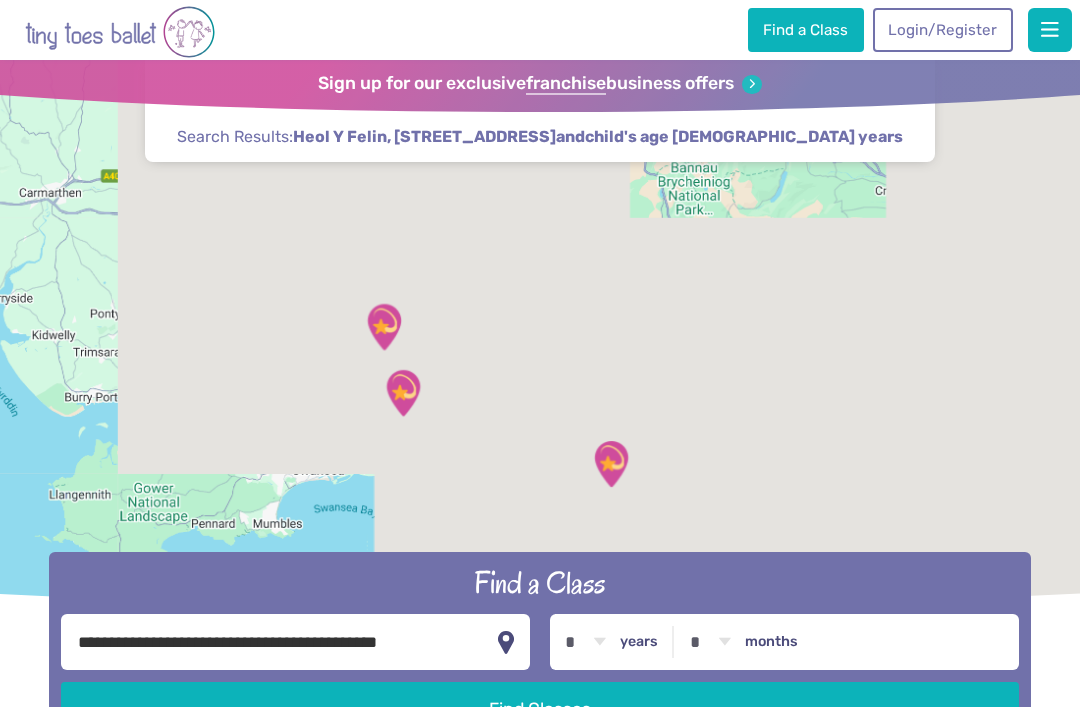 scroll, scrollTop: 0, scrollLeft: 0, axis: both 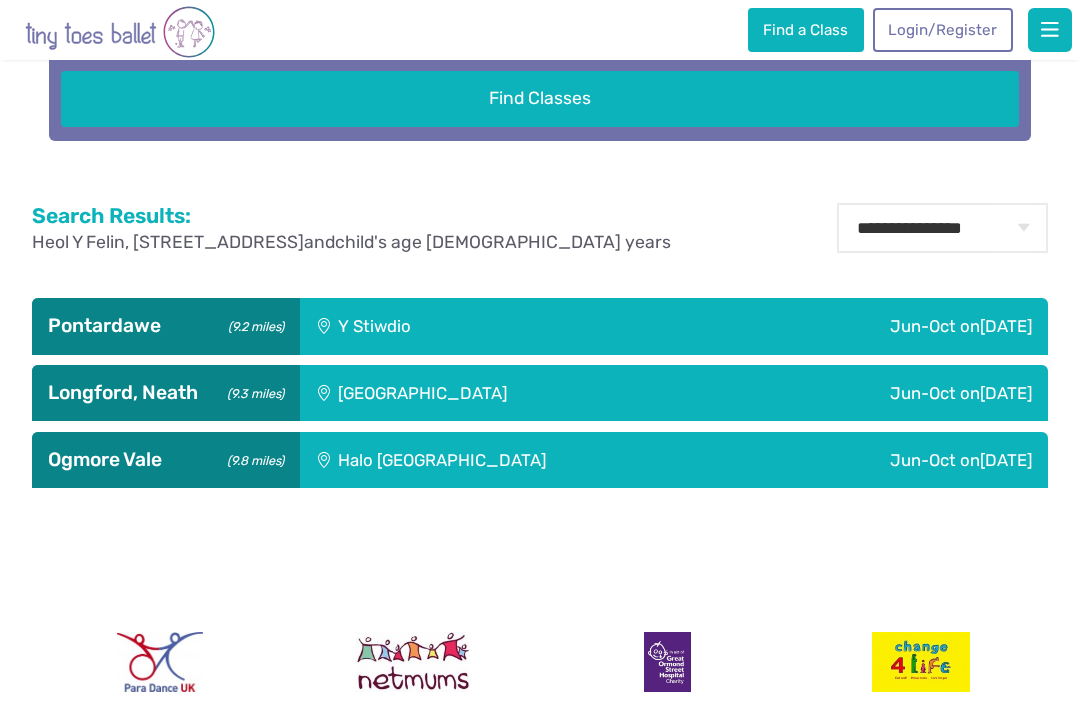 click on "Jun-Oct on  Sunday" at bounding box center [831, 326] 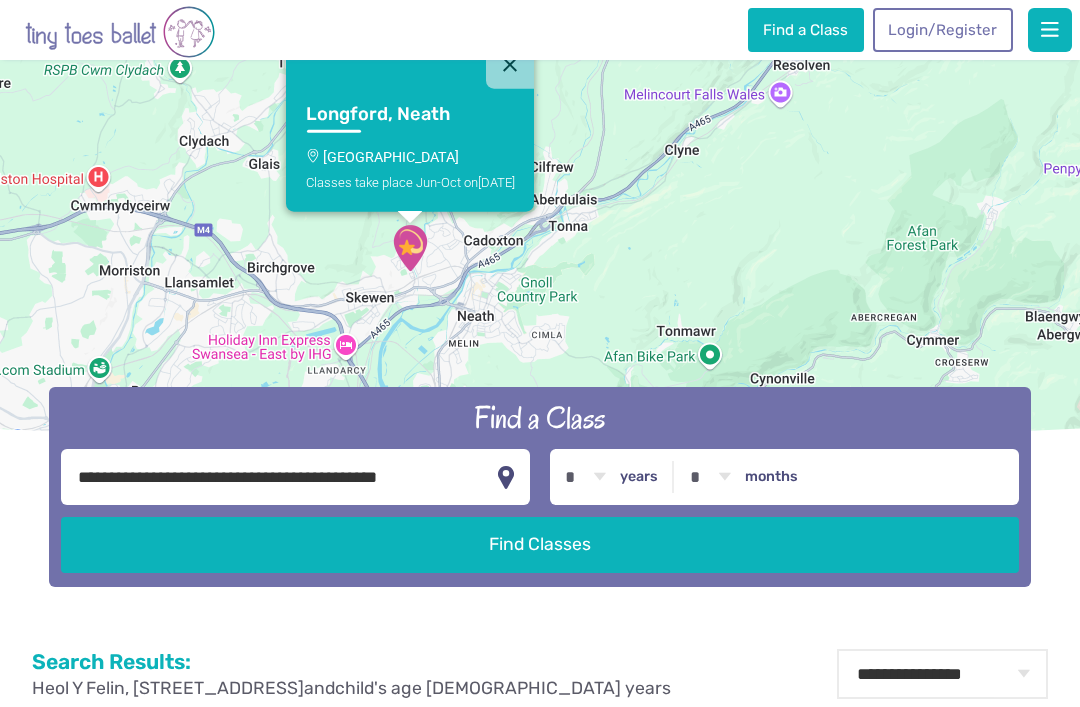 scroll, scrollTop: 0, scrollLeft: 0, axis: both 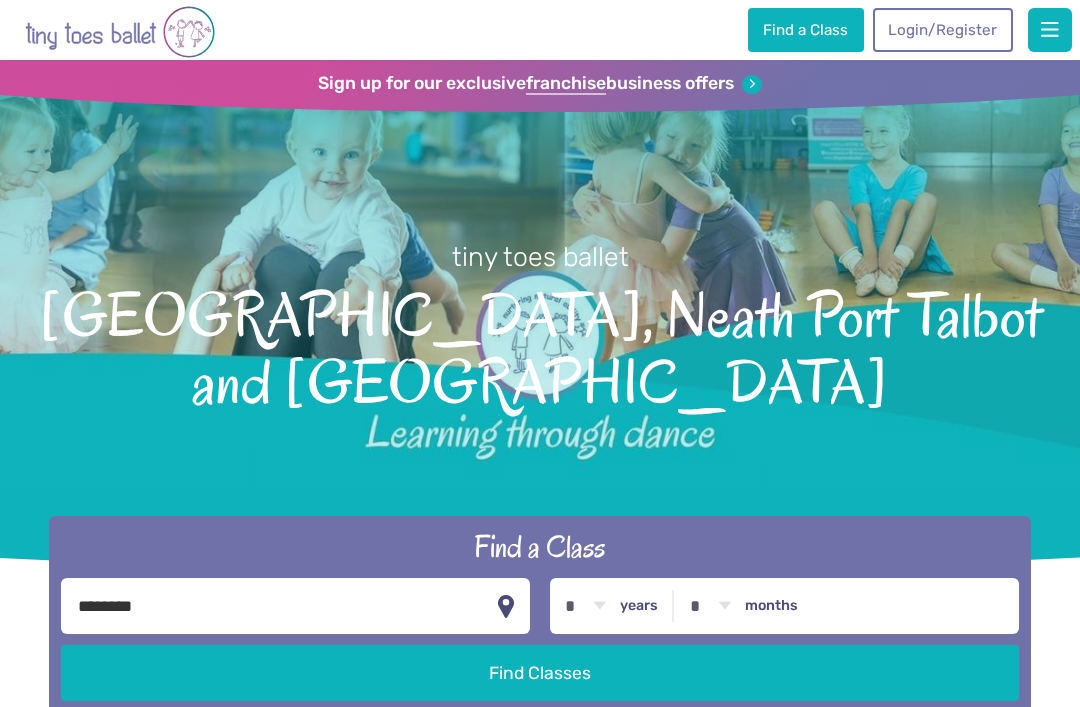 select on "*" 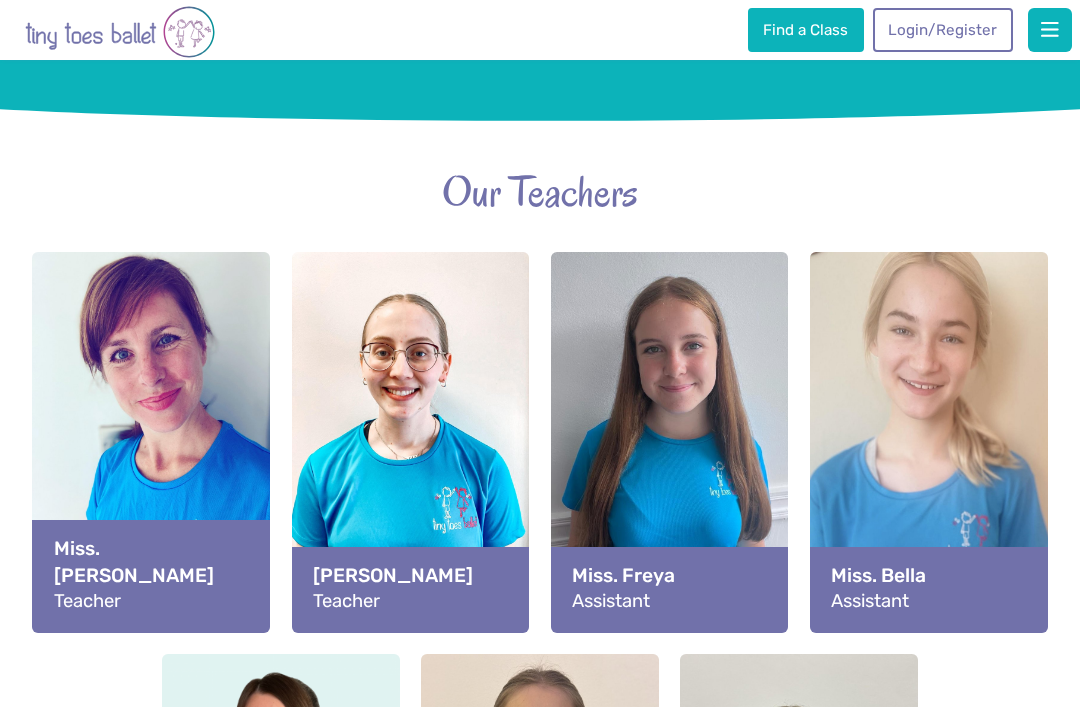 scroll, scrollTop: 2151, scrollLeft: 0, axis: vertical 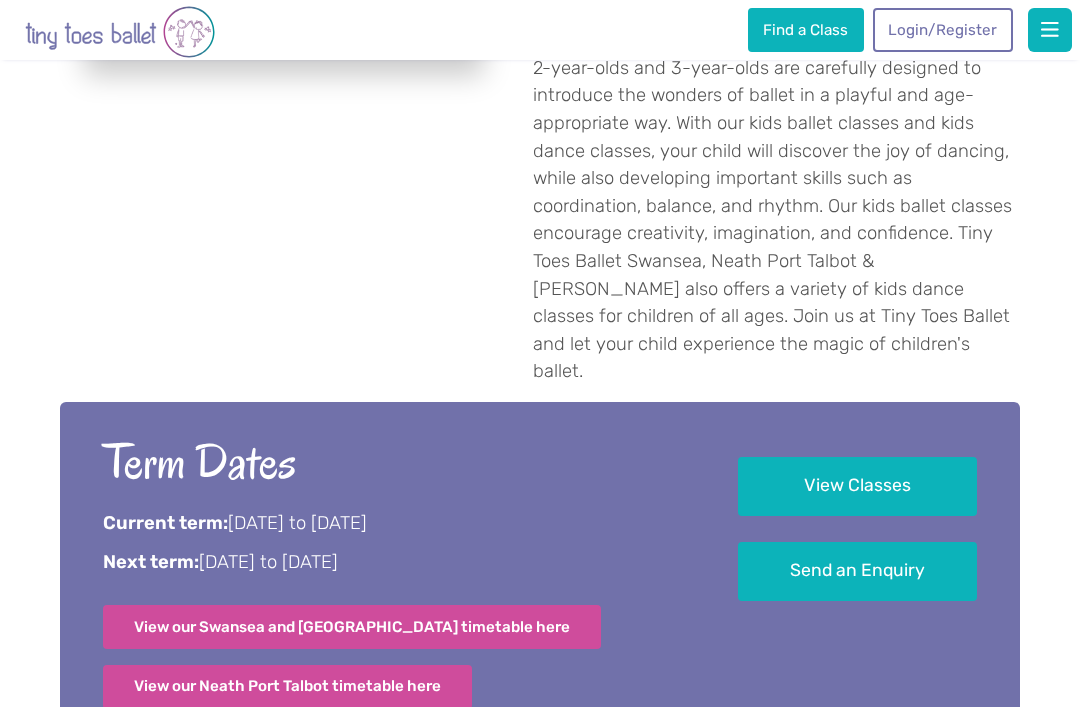 click on "View Classes" at bounding box center [857, 486] 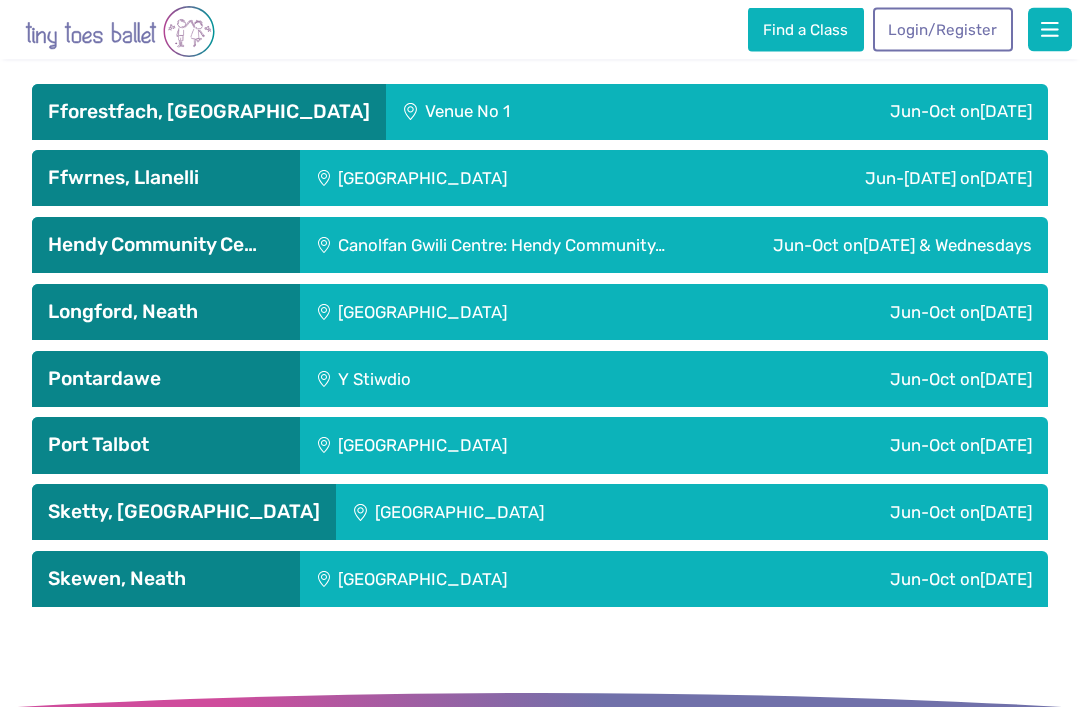 scroll, scrollTop: 4070, scrollLeft: 0, axis: vertical 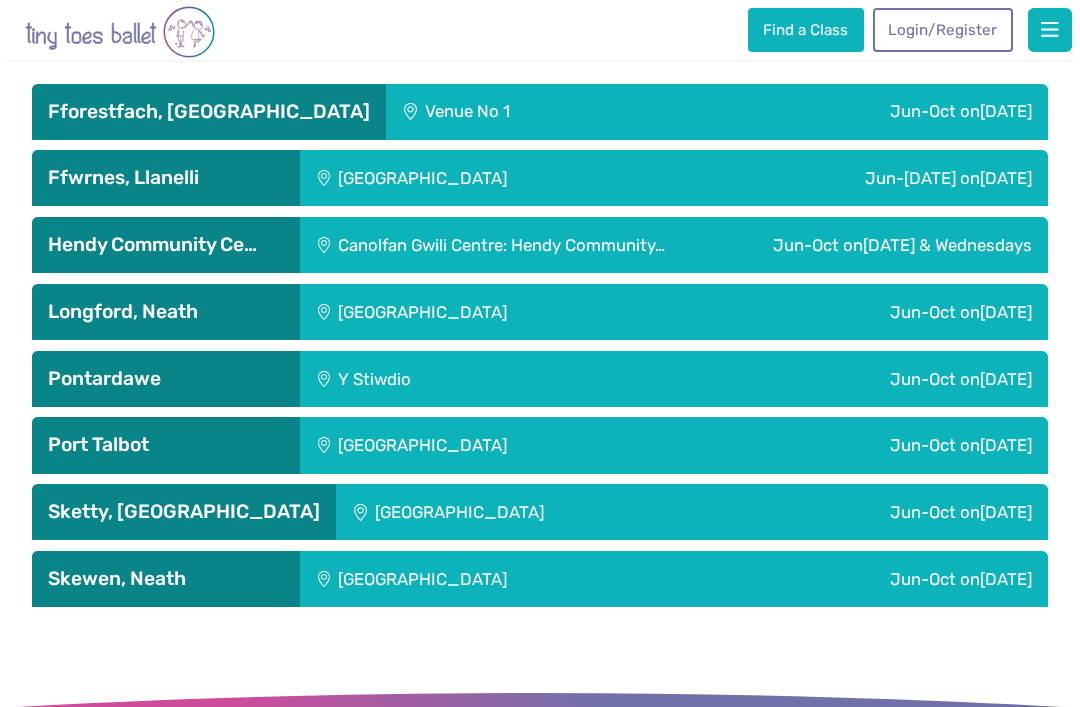 click on "Port Talbot" at bounding box center [165, 445] 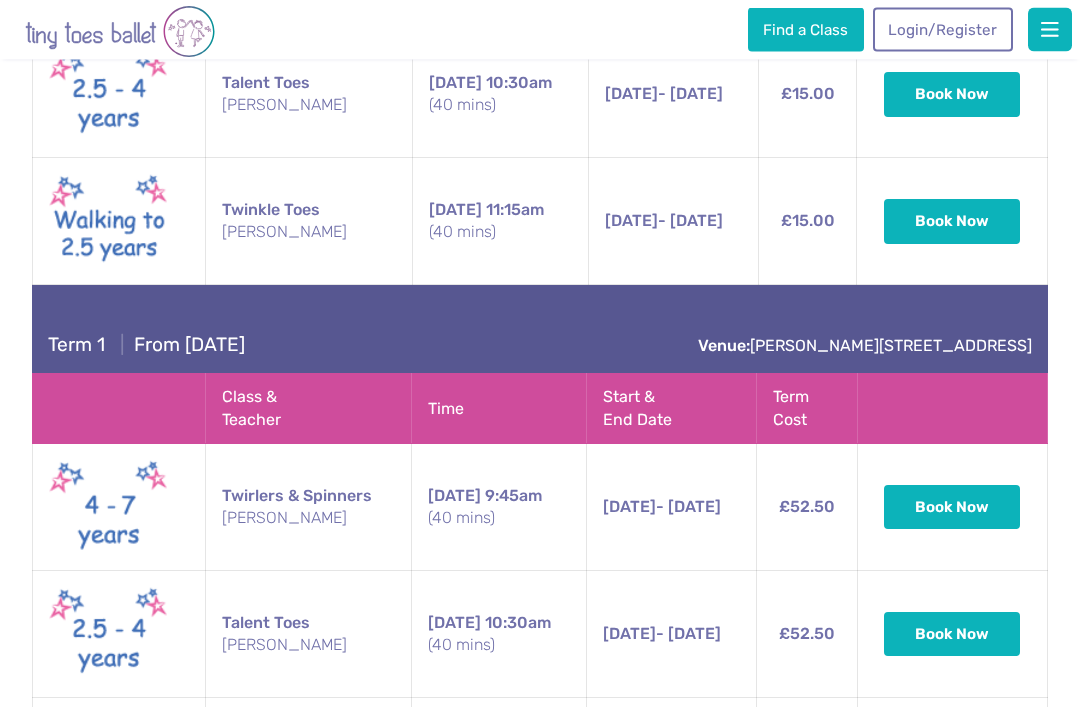 scroll, scrollTop: 4841, scrollLeft: 0, axis: vertical 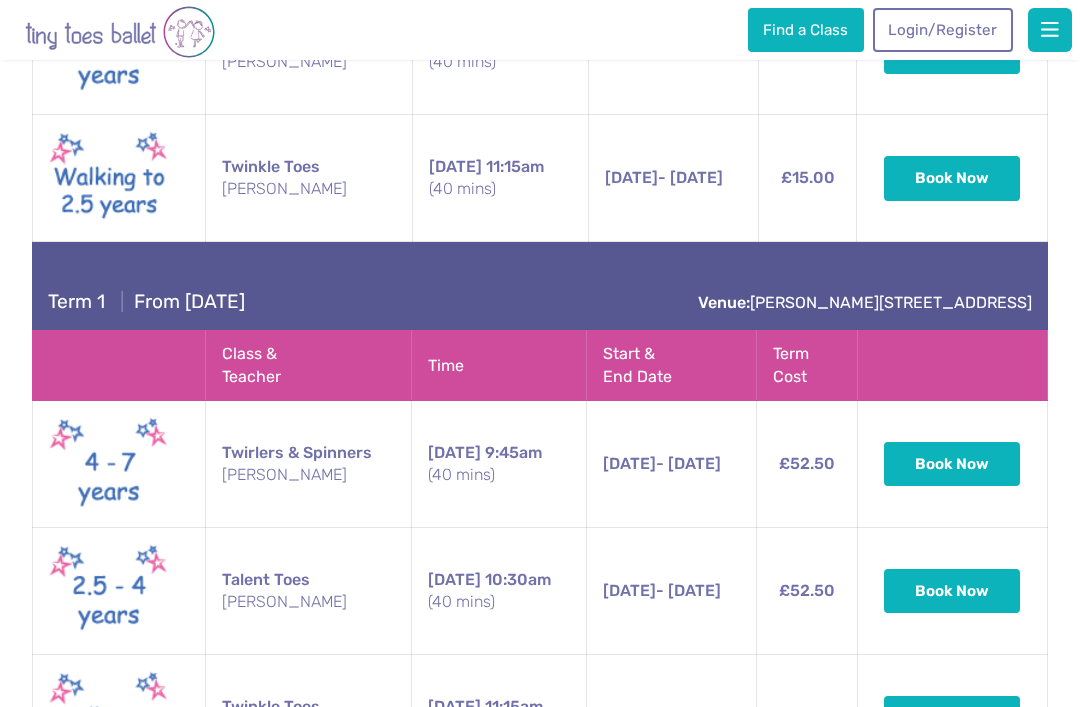 click on "Twirlers & Spinners Miss. Holly" at bounding box center [308, 464] 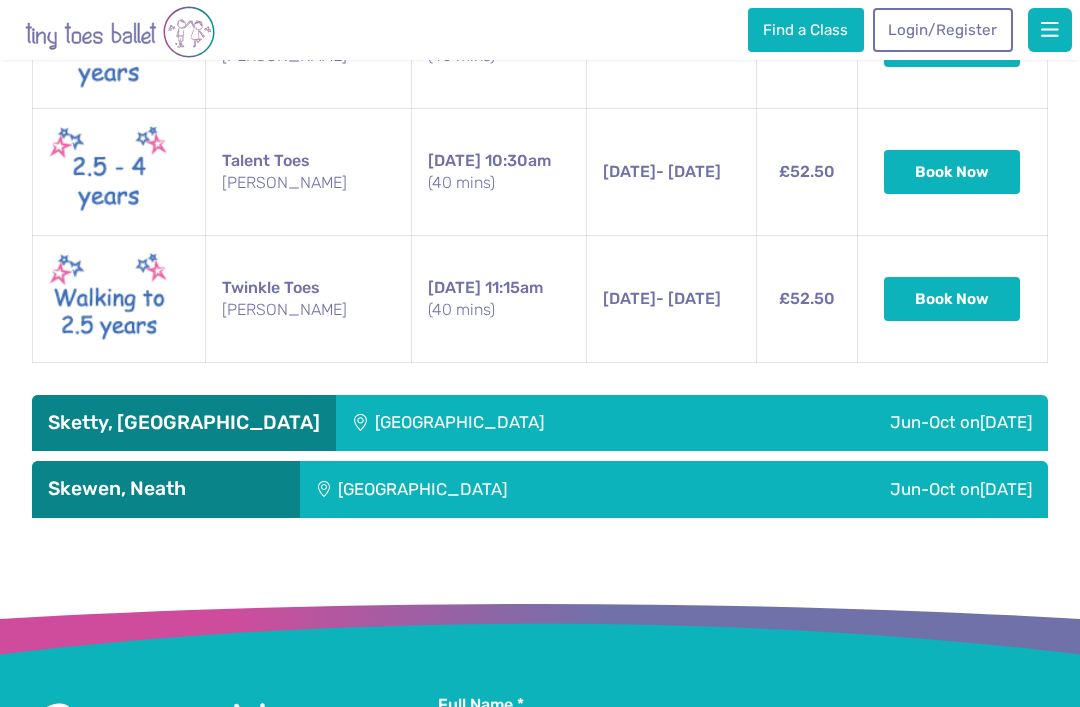 scroll, scrollTop: 5236, scrollLeft: 0, axis: vertical 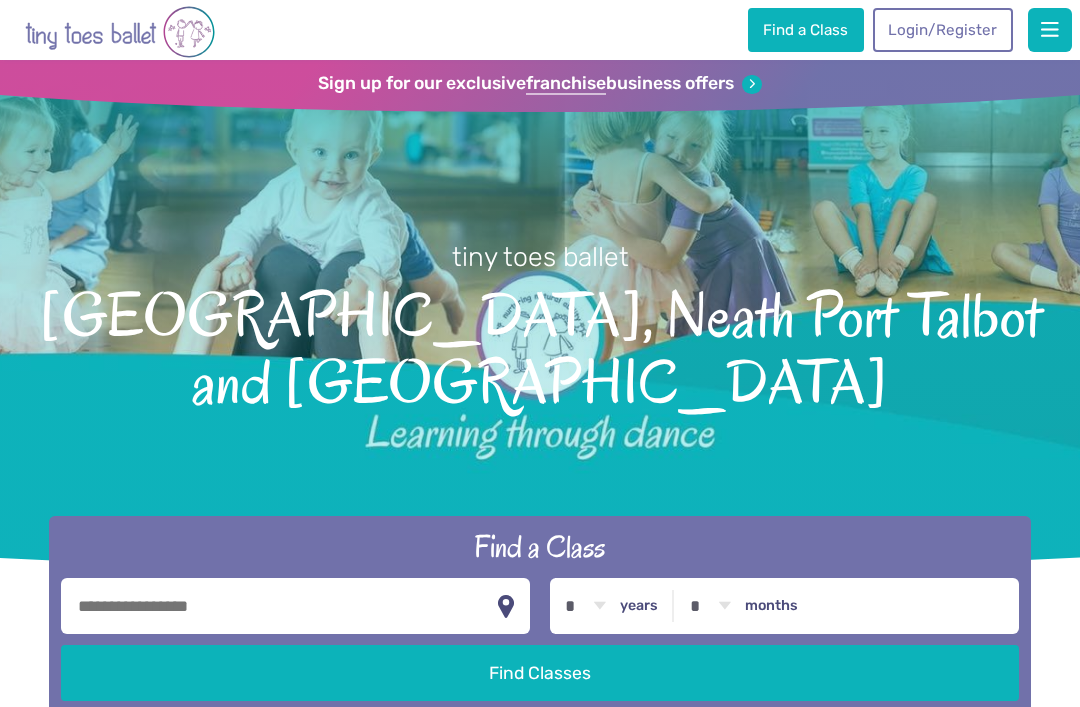 click at bounding box center (295, 606) 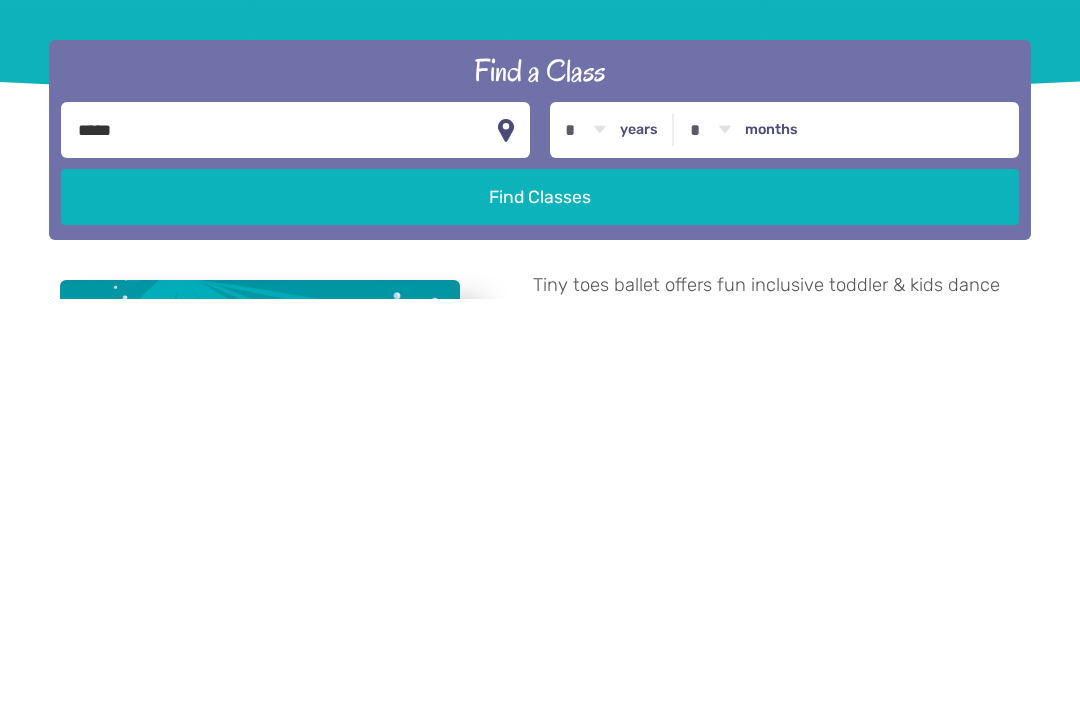 scroll, scrollTop: 476, scrollLeft: 0, axis: vertical 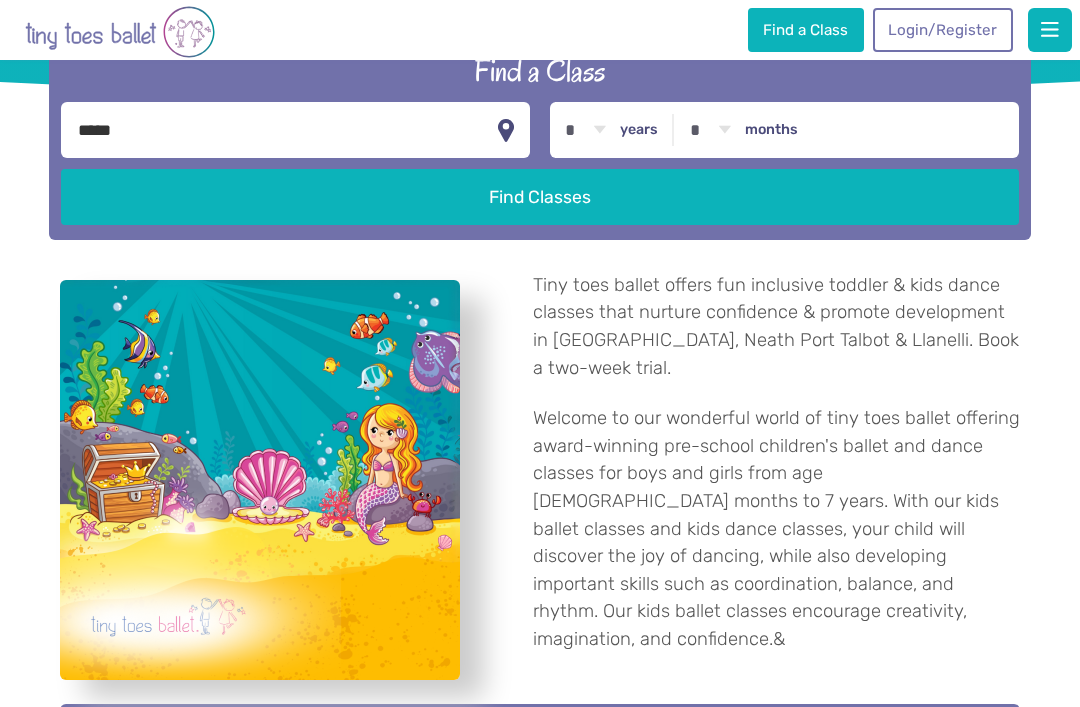 click on "****" at bounding box center (295, 130) 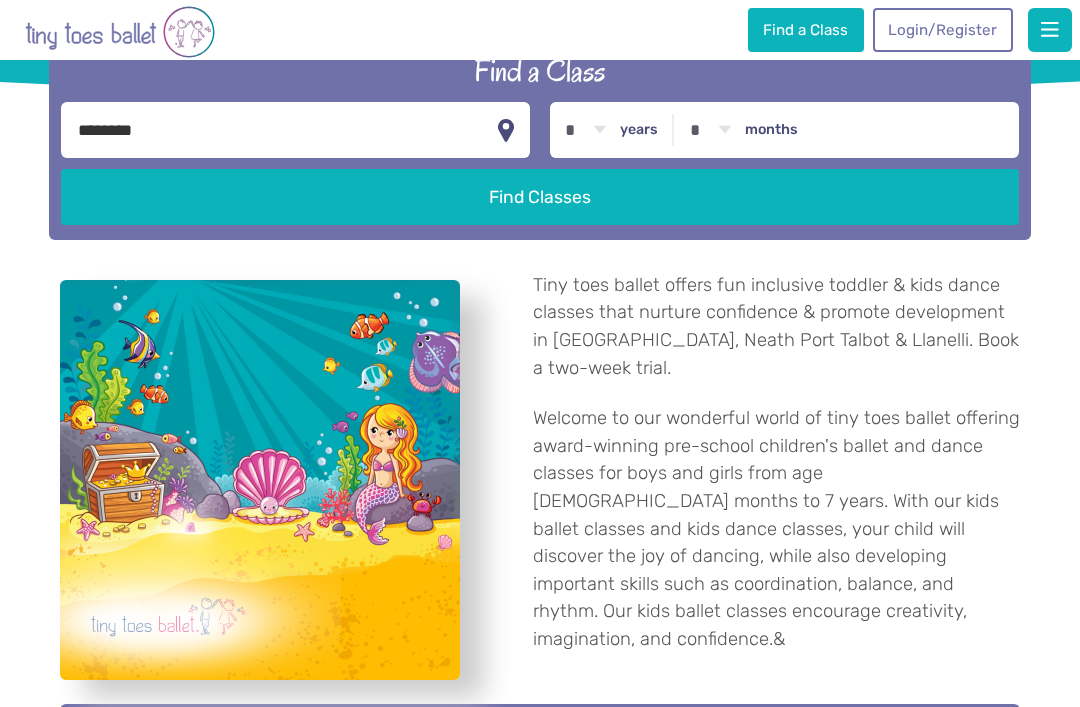 type on "********" 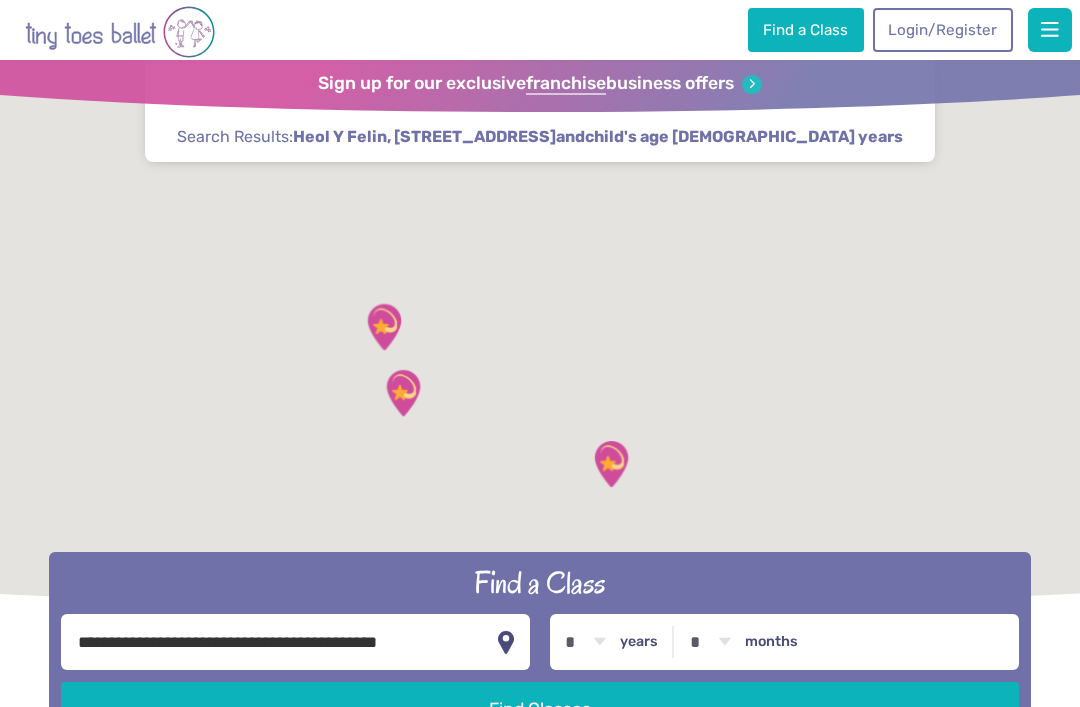 scroll, scrollTop: 0, scrollLeft: 0, axis: both 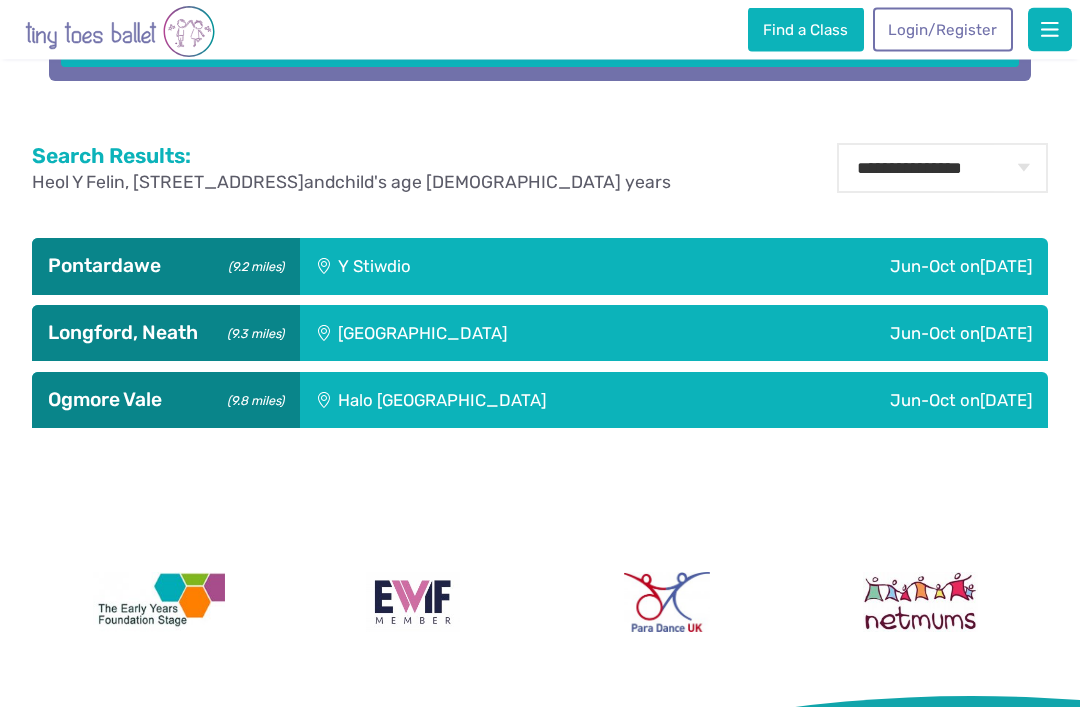 click on "Y Stiwdio" at bounding box center (458, 267) 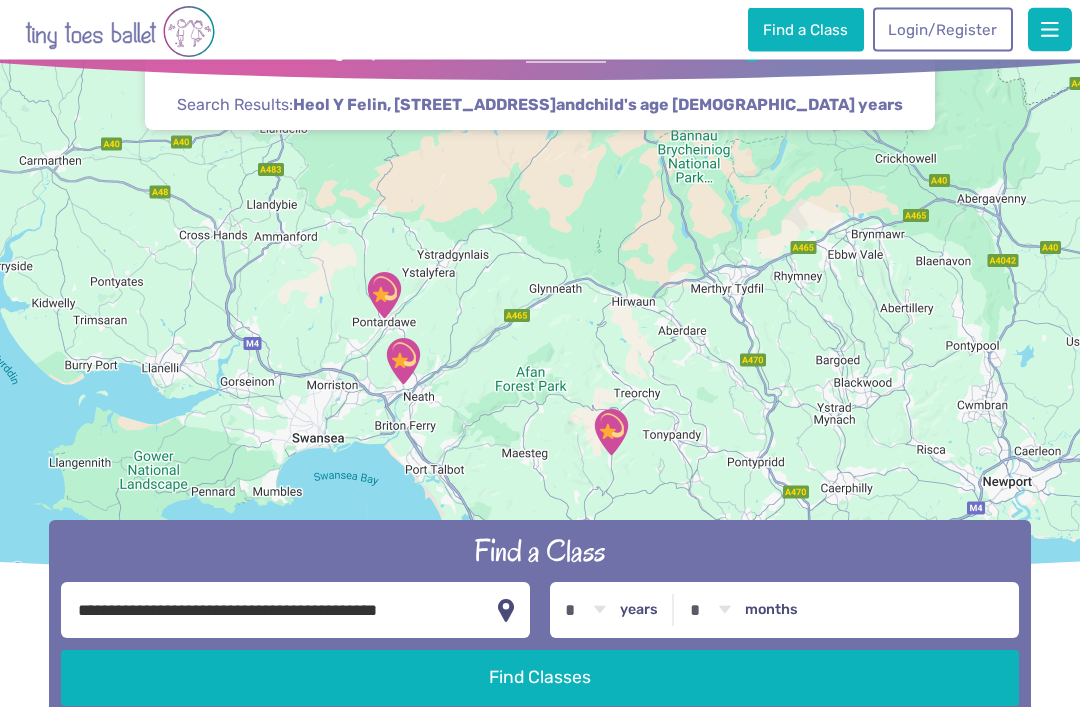 scroll, scrollTop: 9, scrollLeft: 0, axis: vertical 